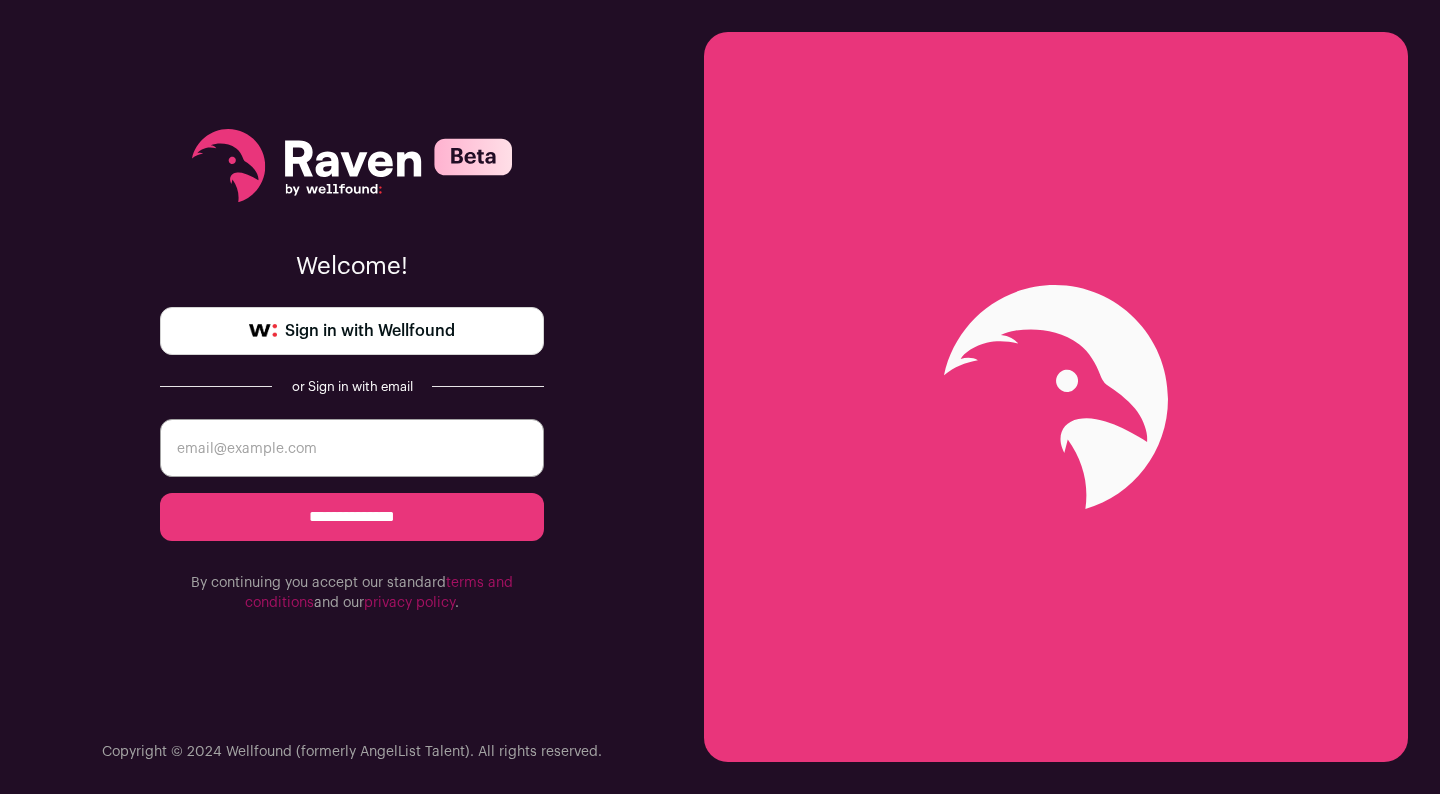 scroll, scrollTop: 0, scrollLeft: 0, axis: both 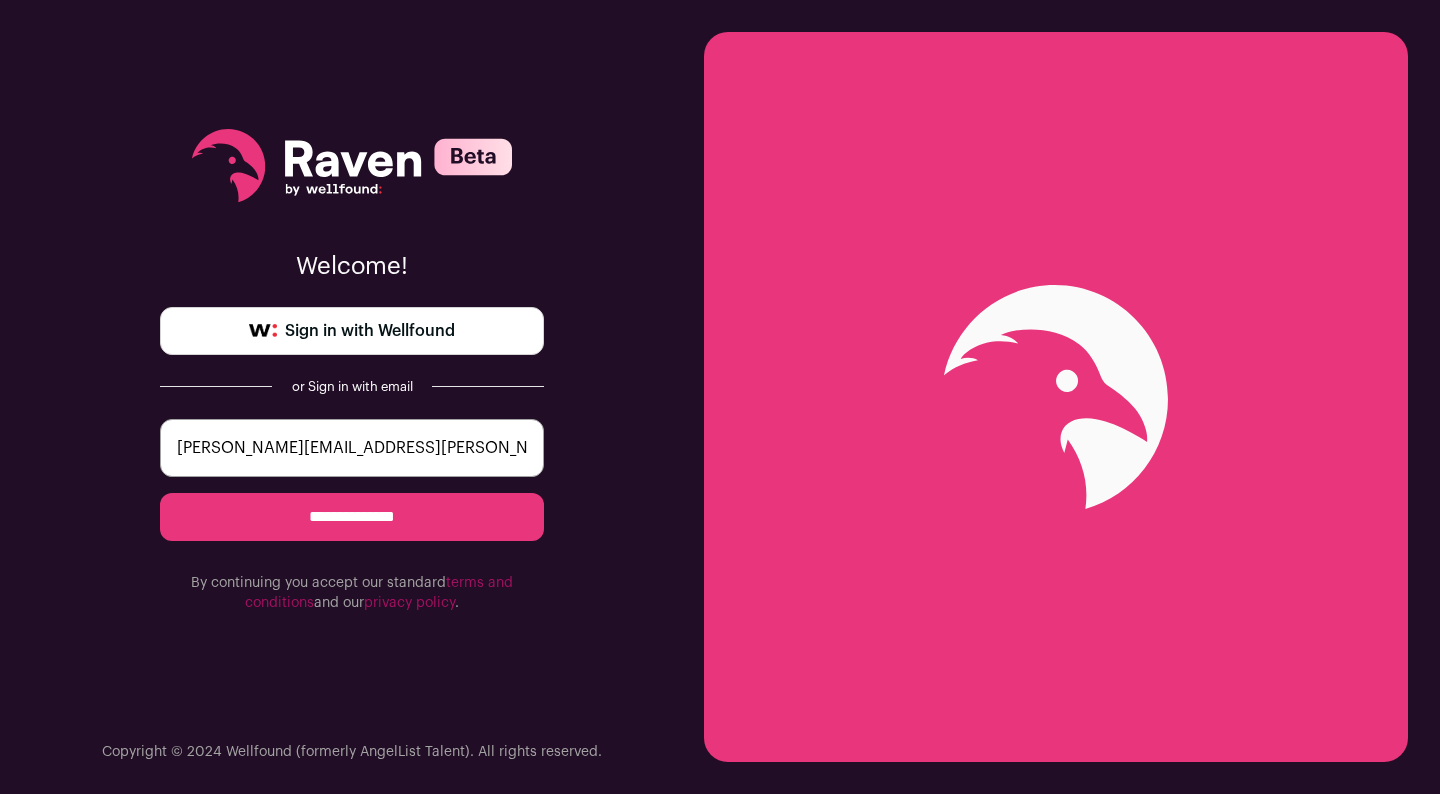 click on "**********" at bounding box center [352, 517] 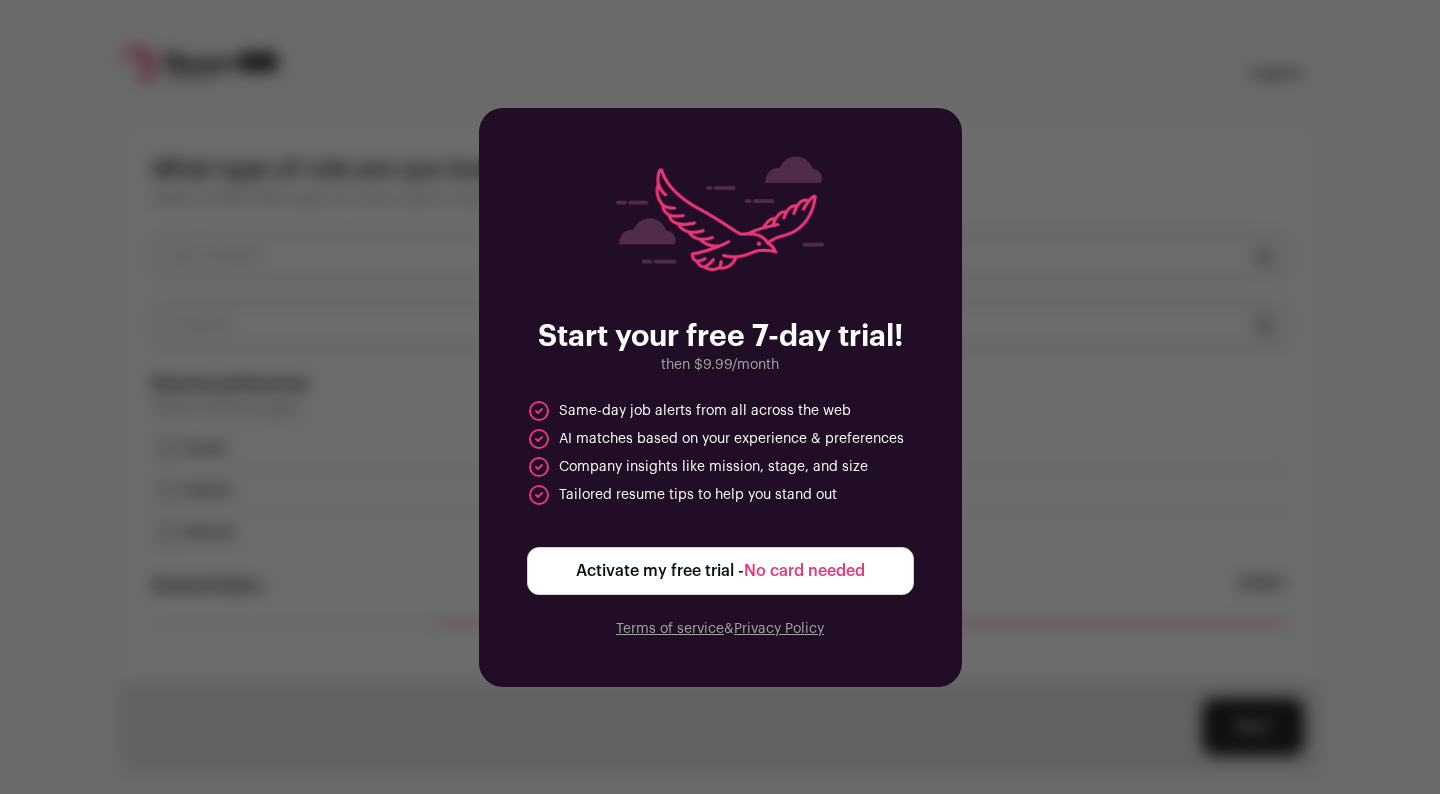 scroll, scrollTop: 0, scrollLeft: 0, axis: both 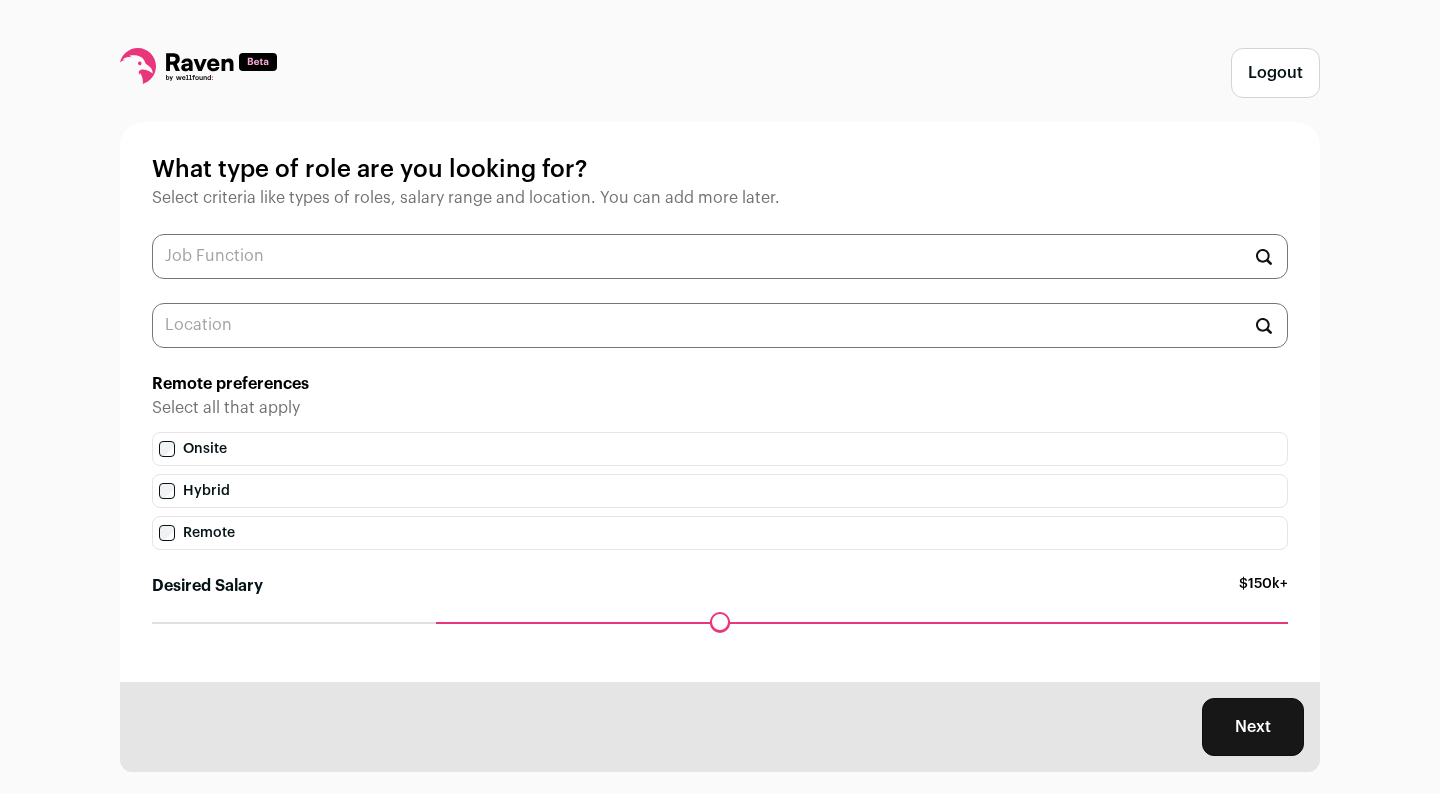 click at bounding box center [720, 256] 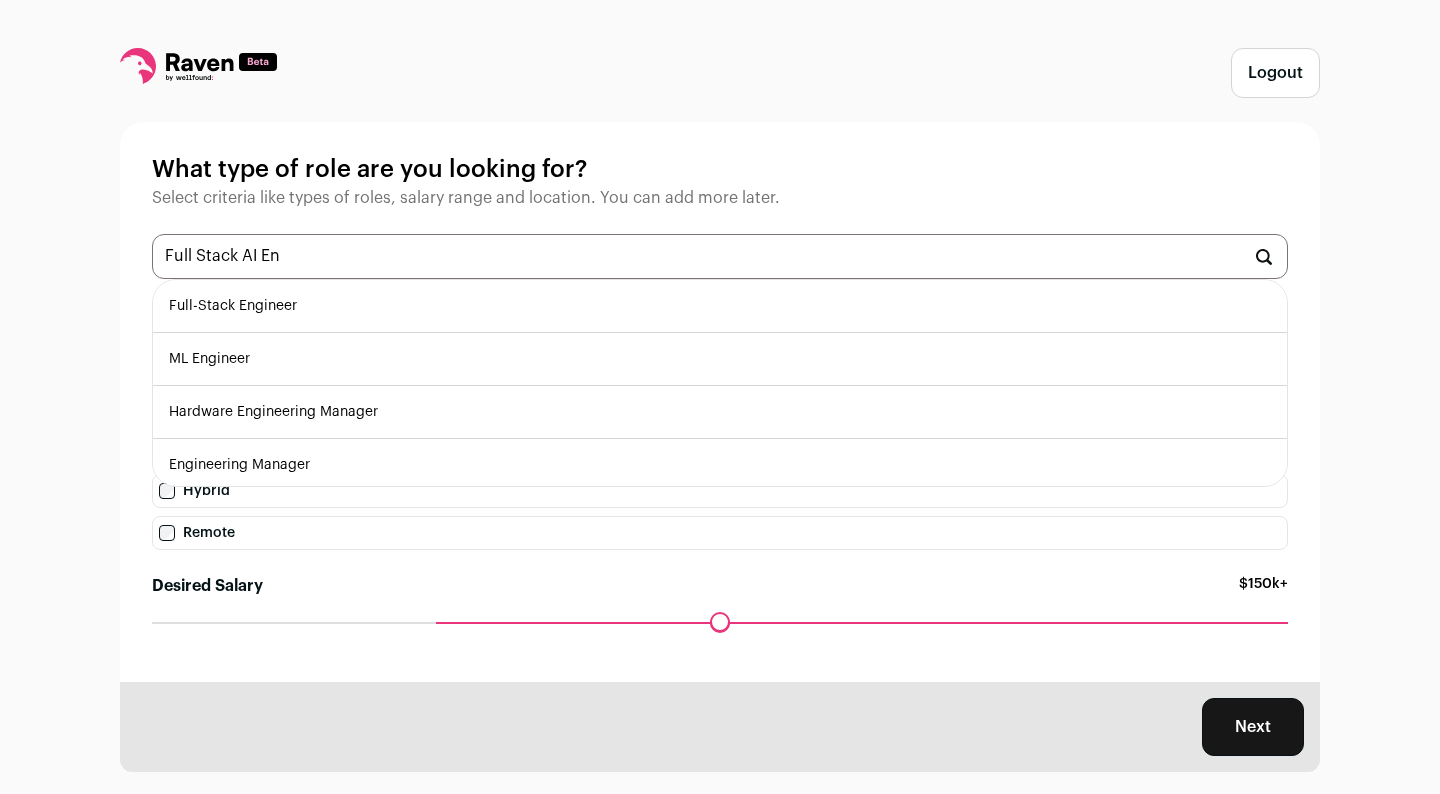 click on "Full-Stack Engineer" at bounding box center [720, 306] 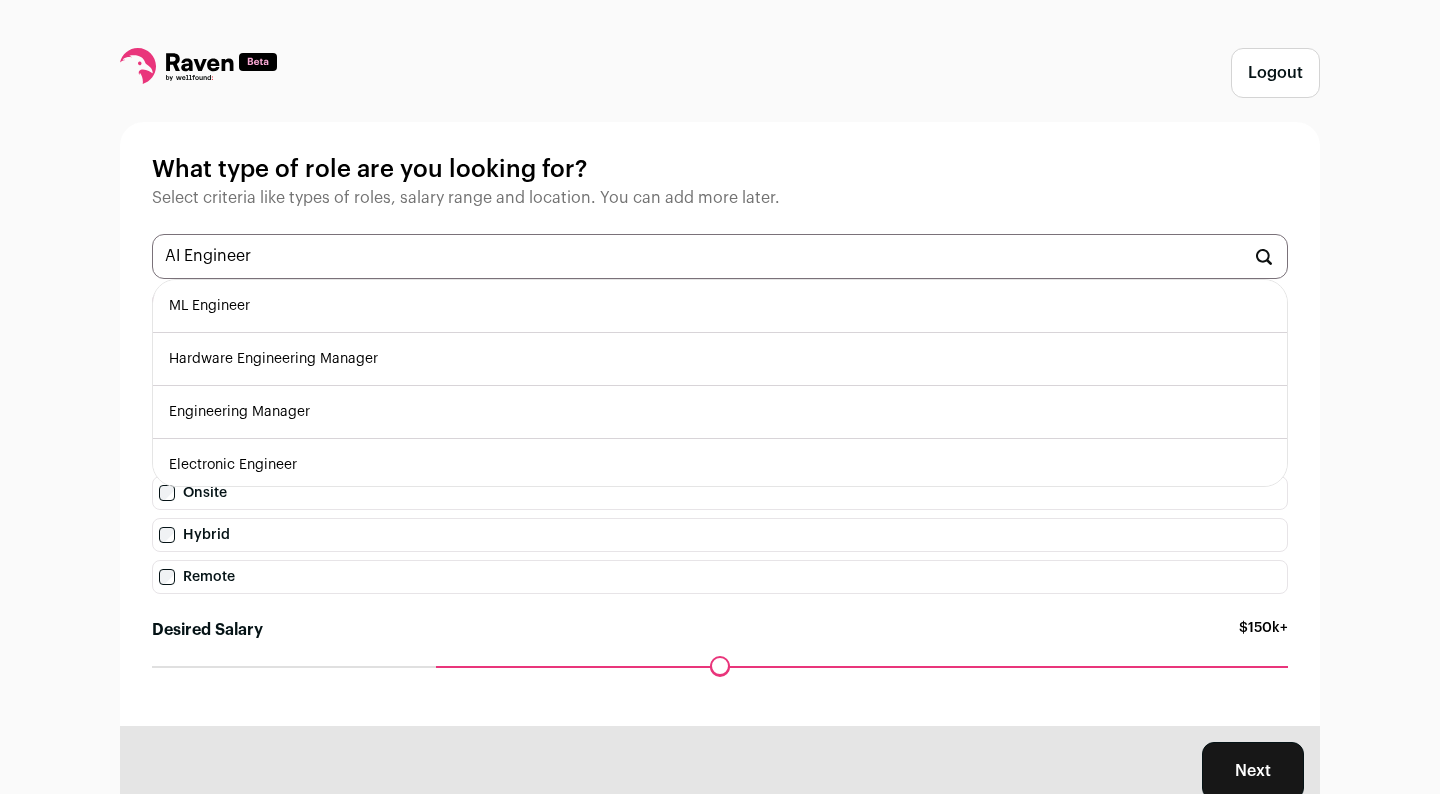 click on "ML Engineer" at bounding box center [720, 306] 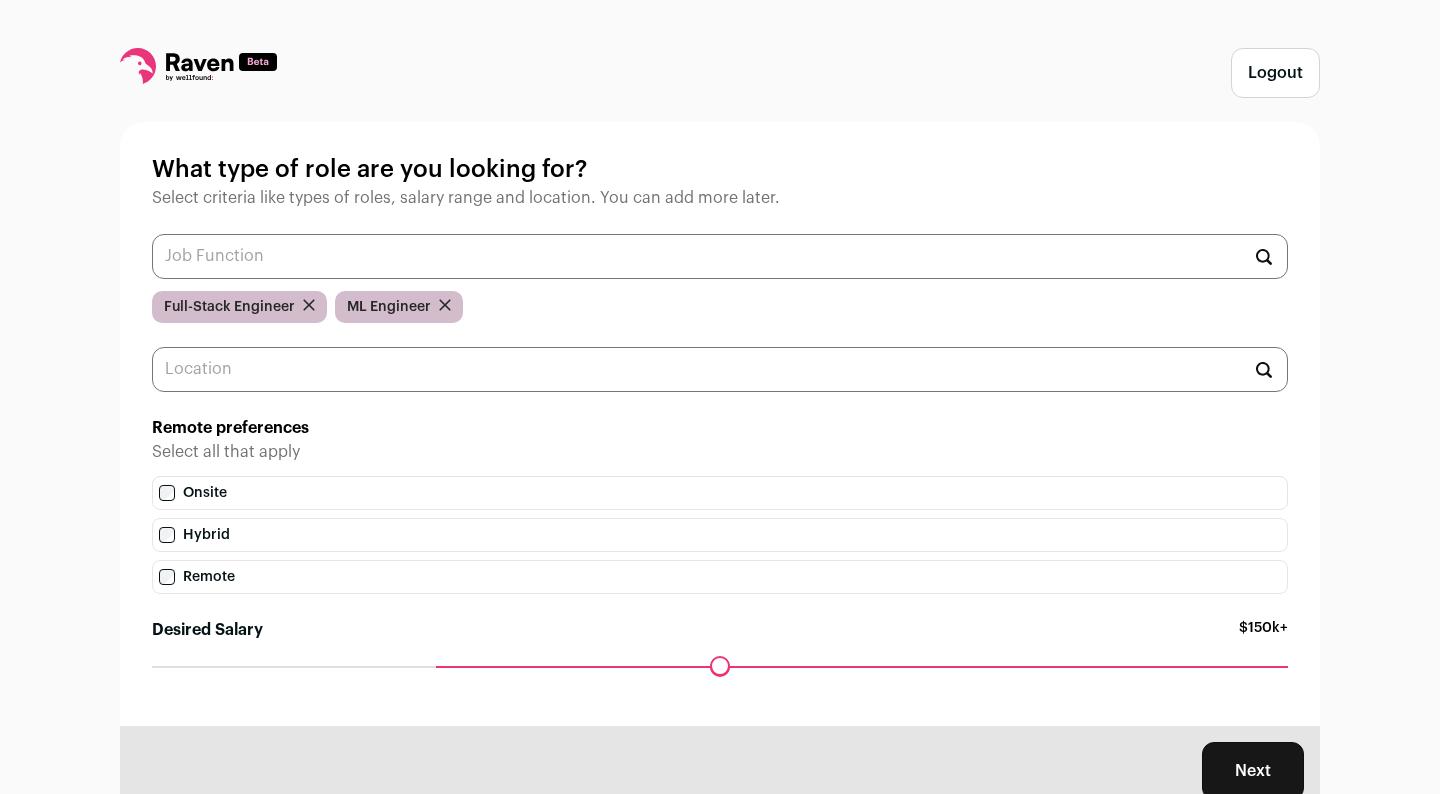 click at bounding box center [720, 256] 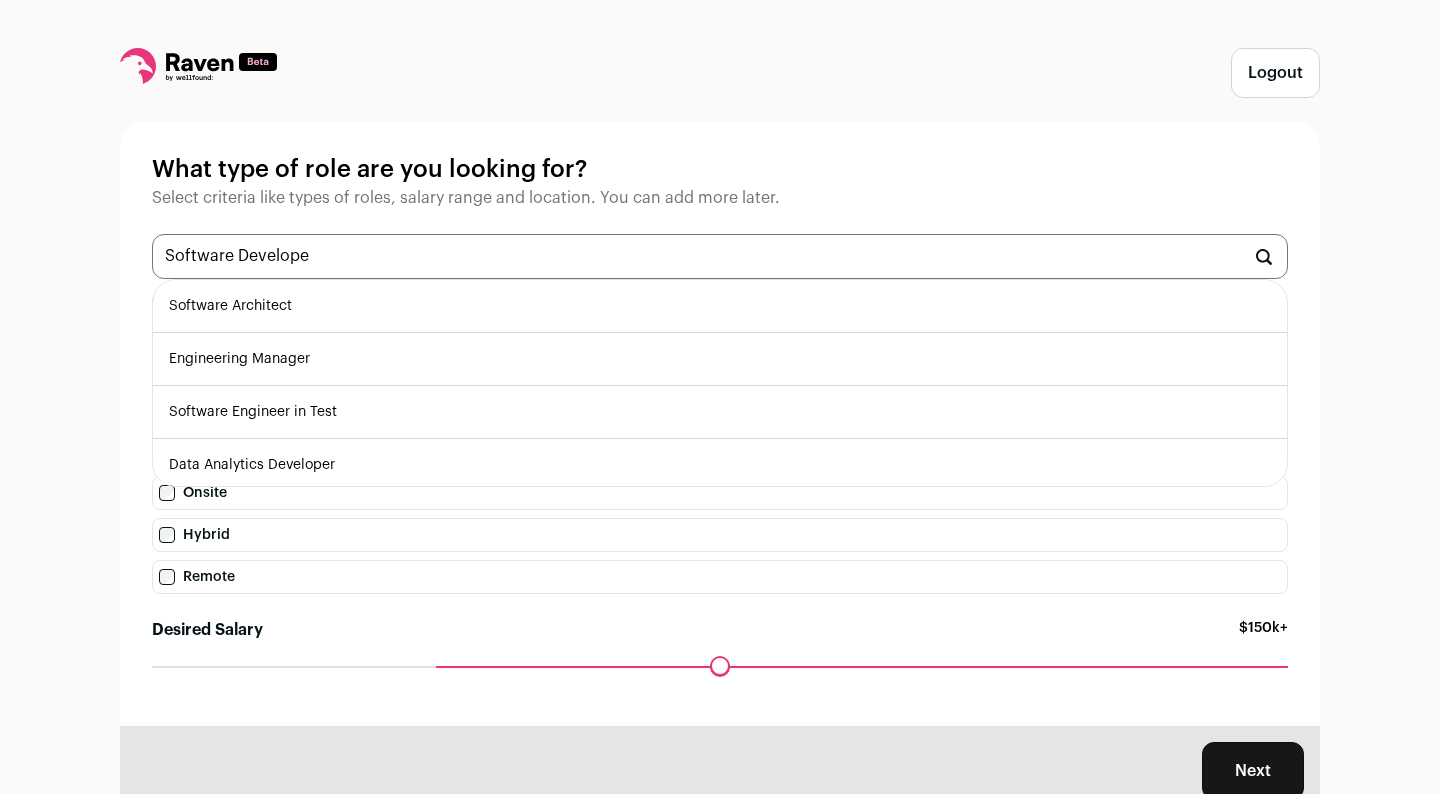 type on "Software Developer" 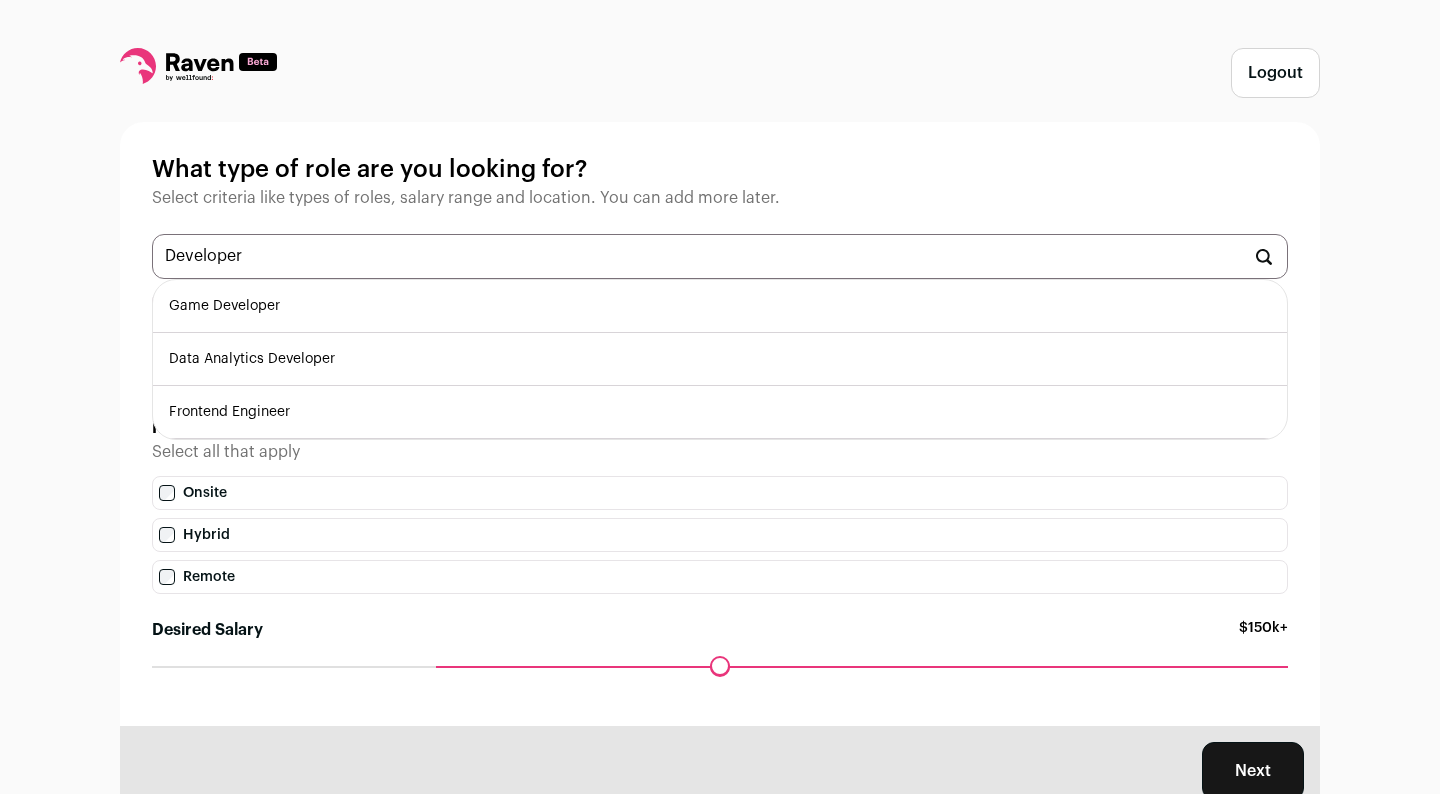 click on "Frontend Engineer" at bounding box center [720, 412] 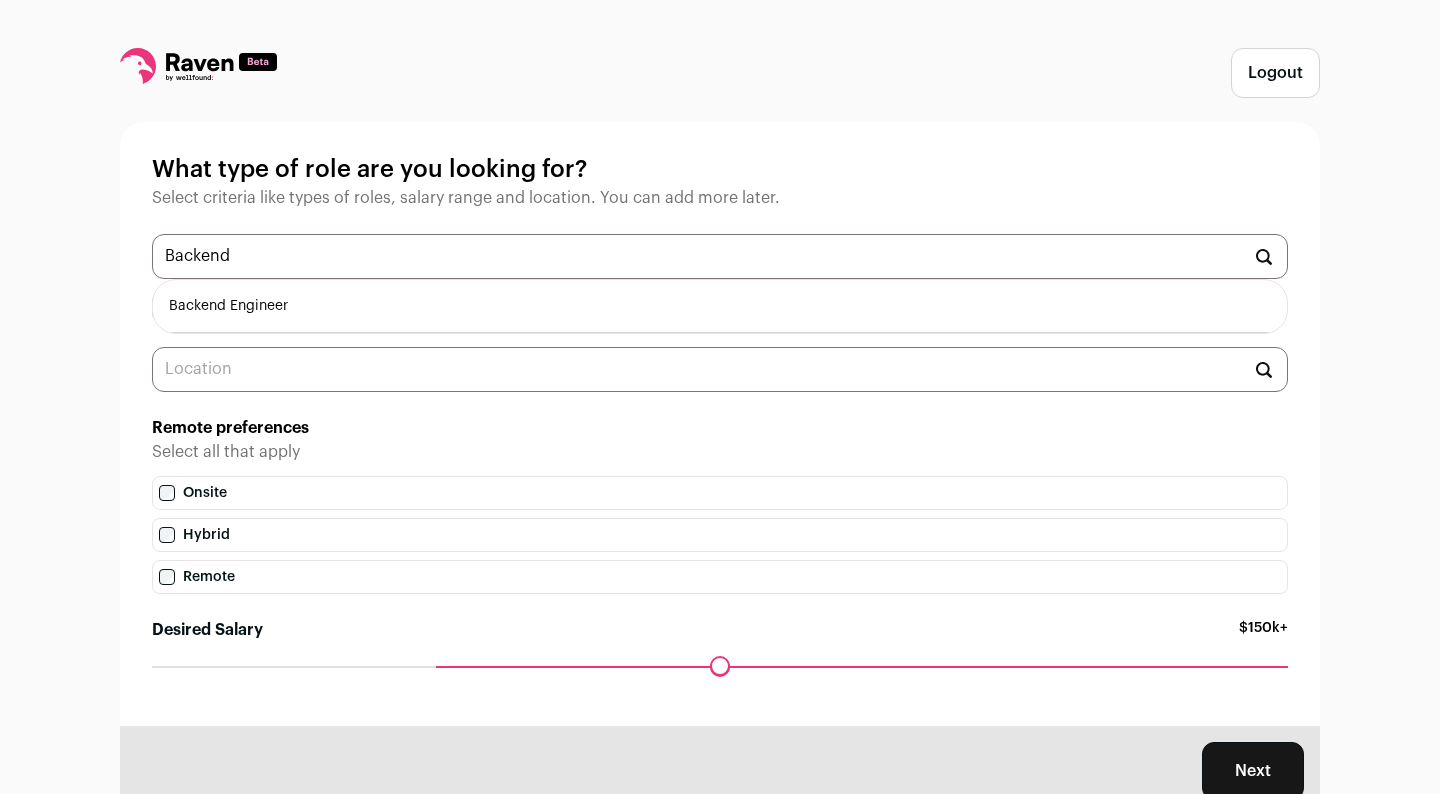 click on "Backend Engineer" at bounding box center (720, 306) 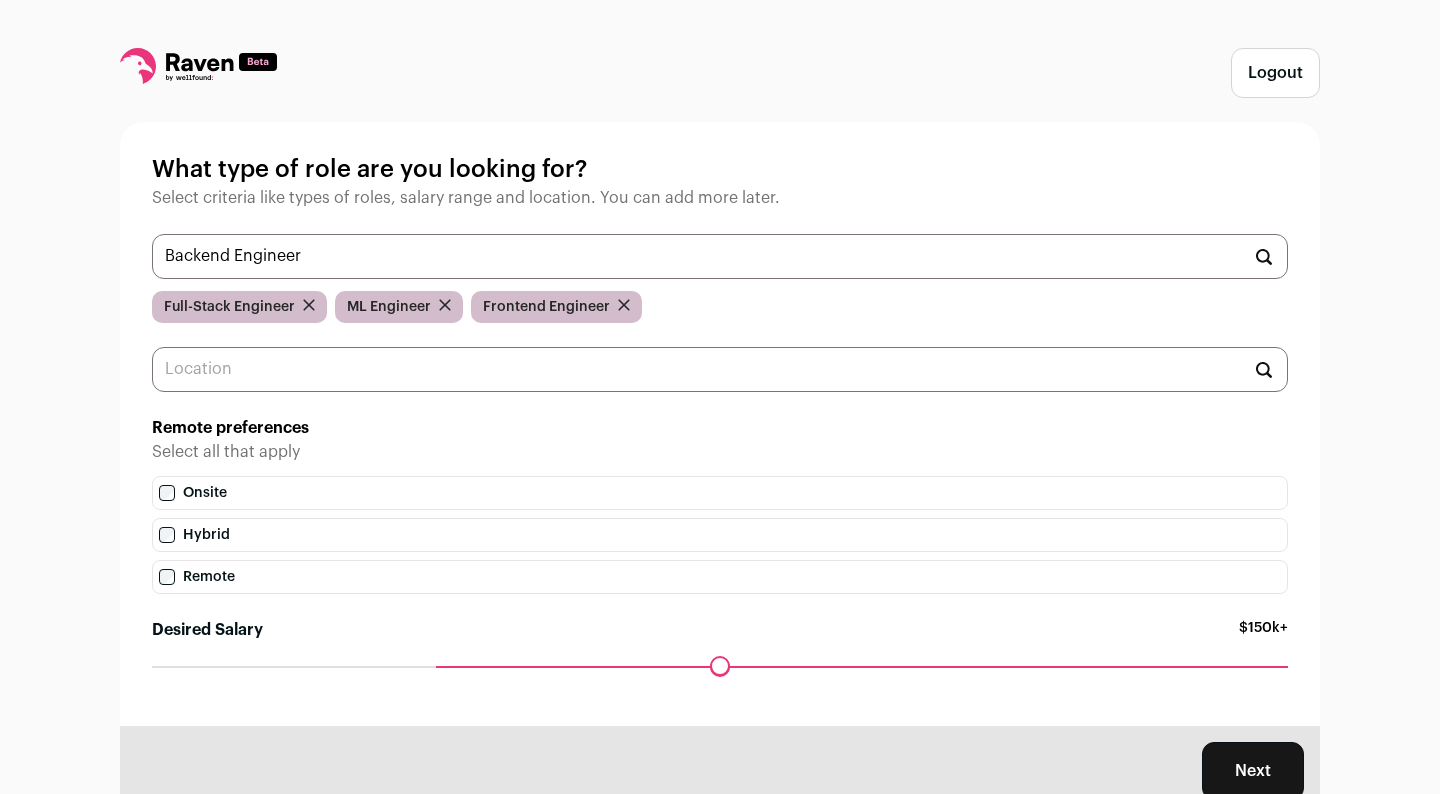 type 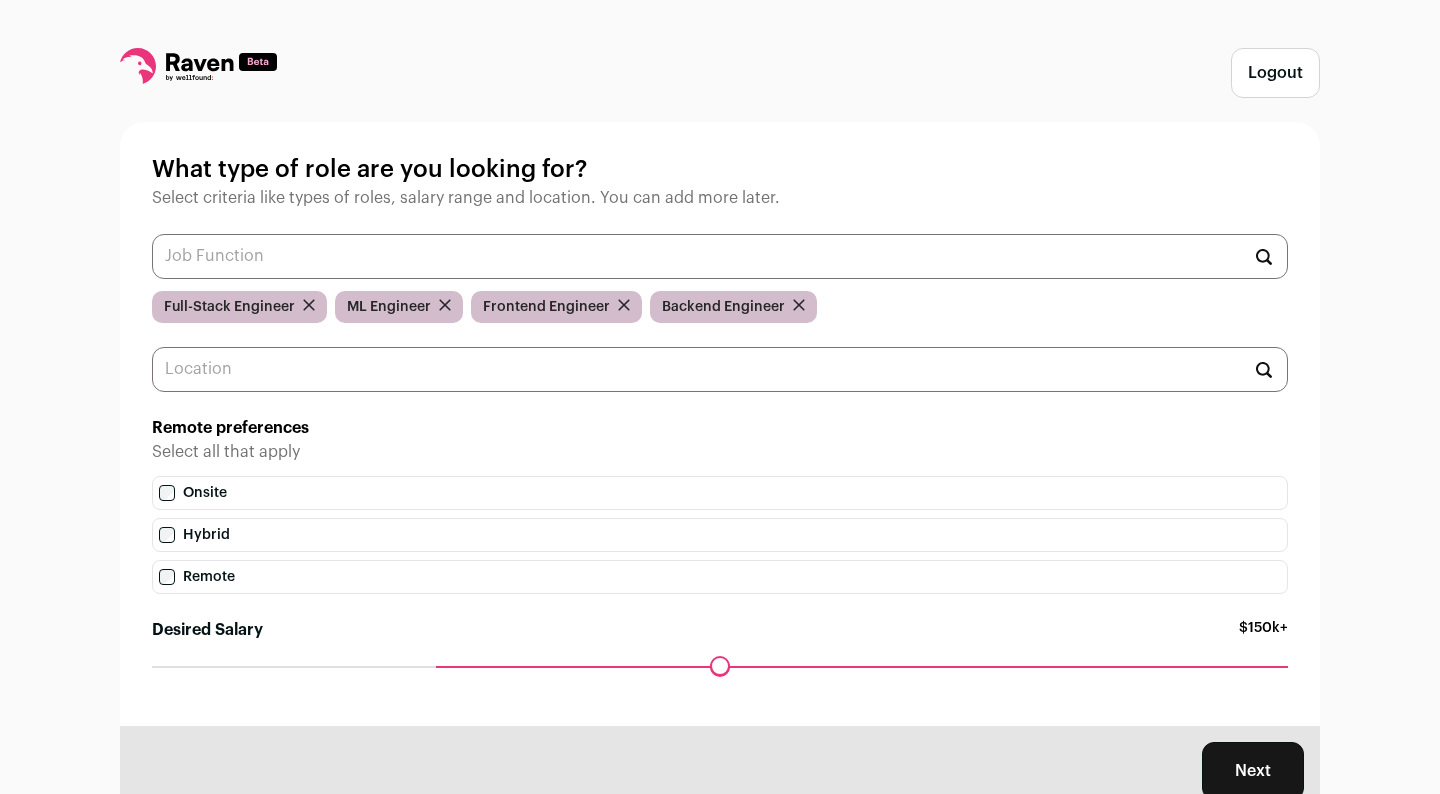 click at bounding box center (720, 369) 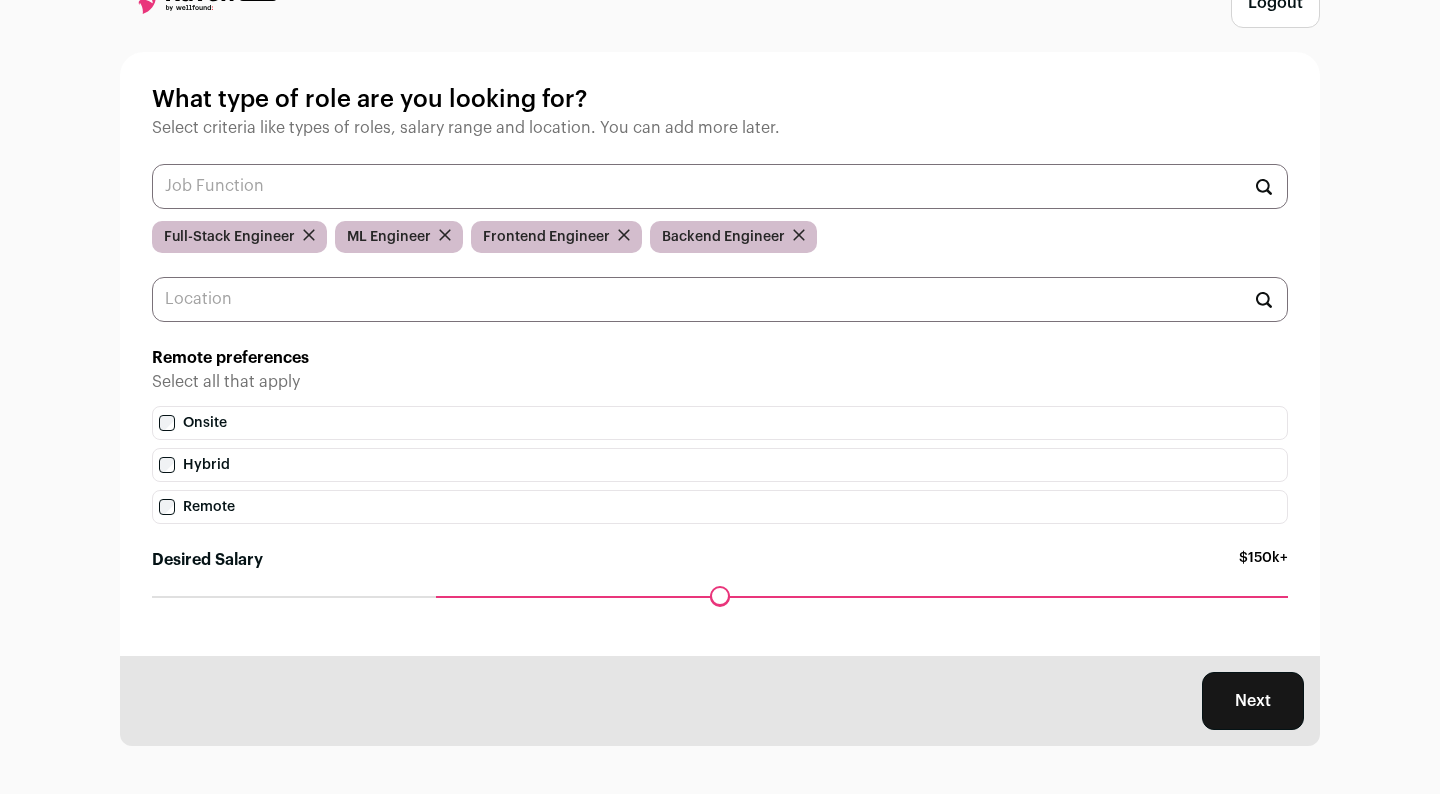 click on "Next" at bounding box center [1253, 701] 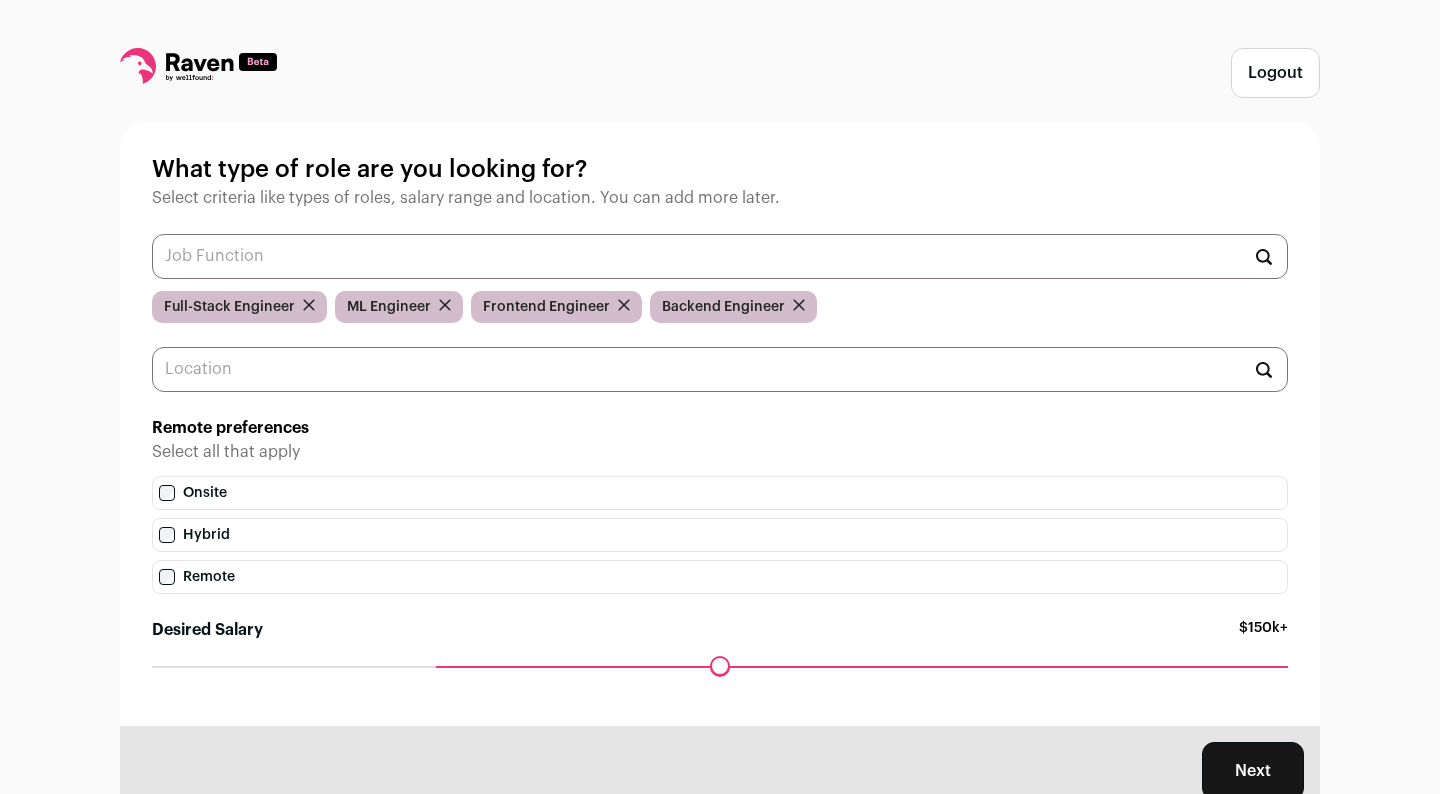 scroll, scrollTop: 70, scrollLeft: 0, axis: vertical 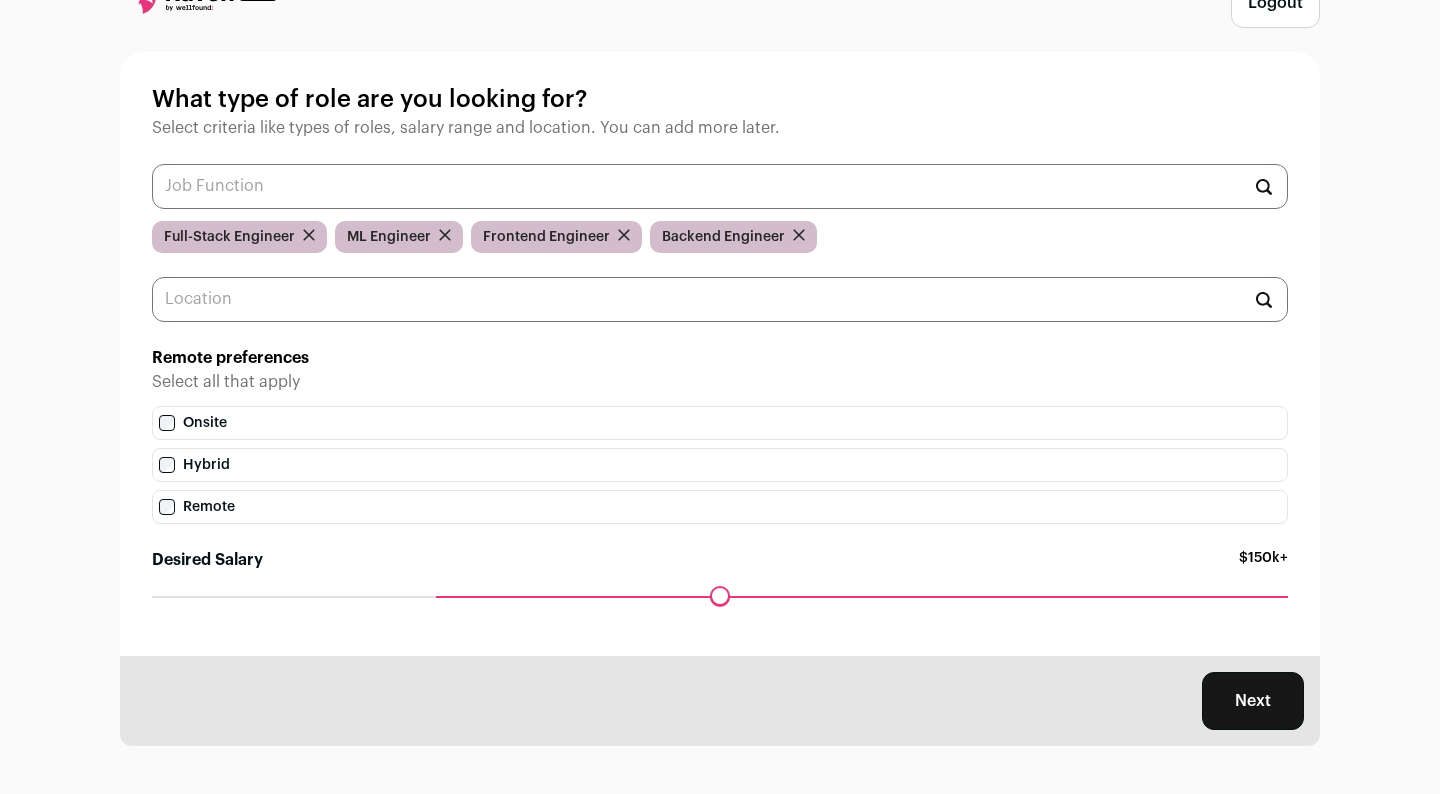 click on "Next" at bounding box center [1253, 701] 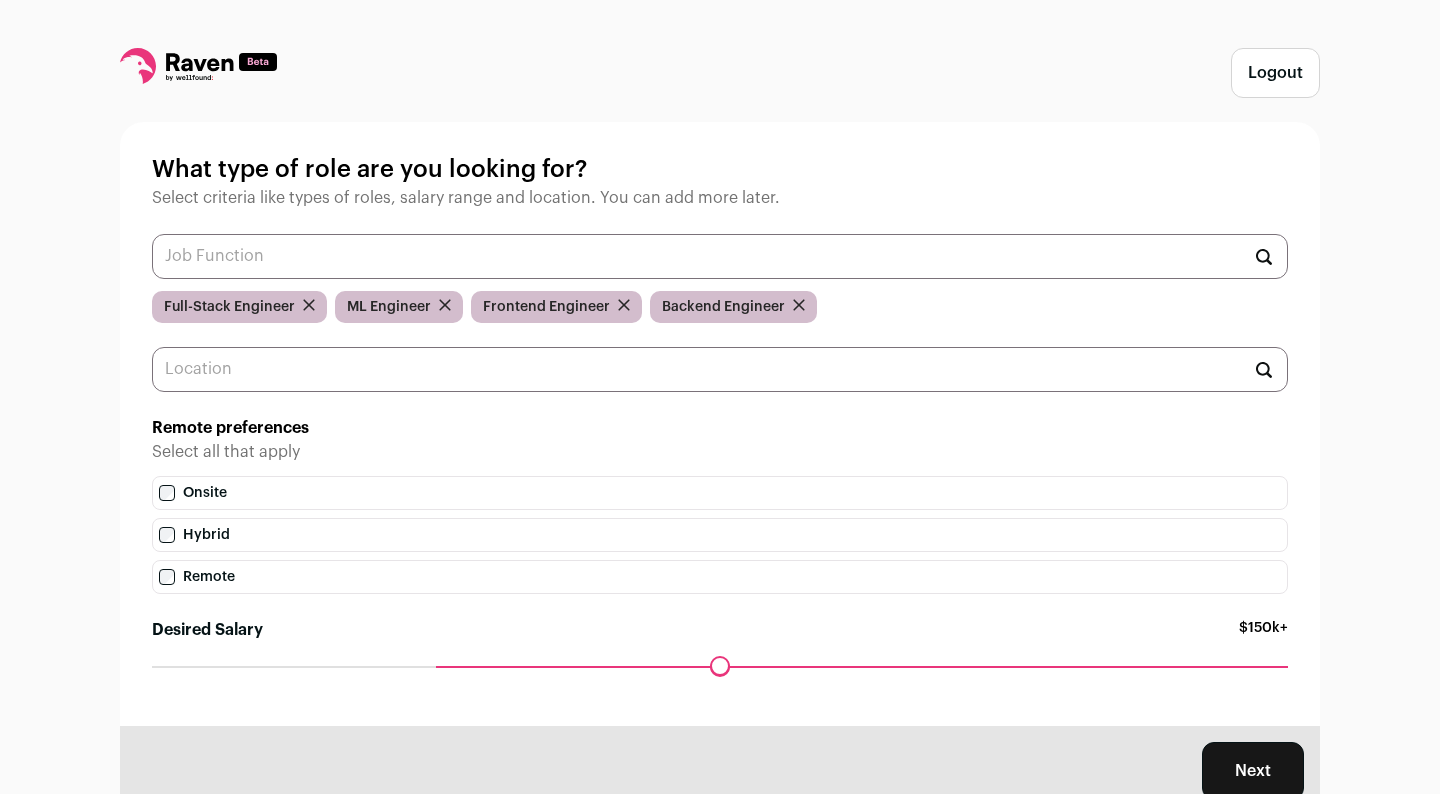scroll, scrollTop: 70, scrollLeft: 0, axis: vertical 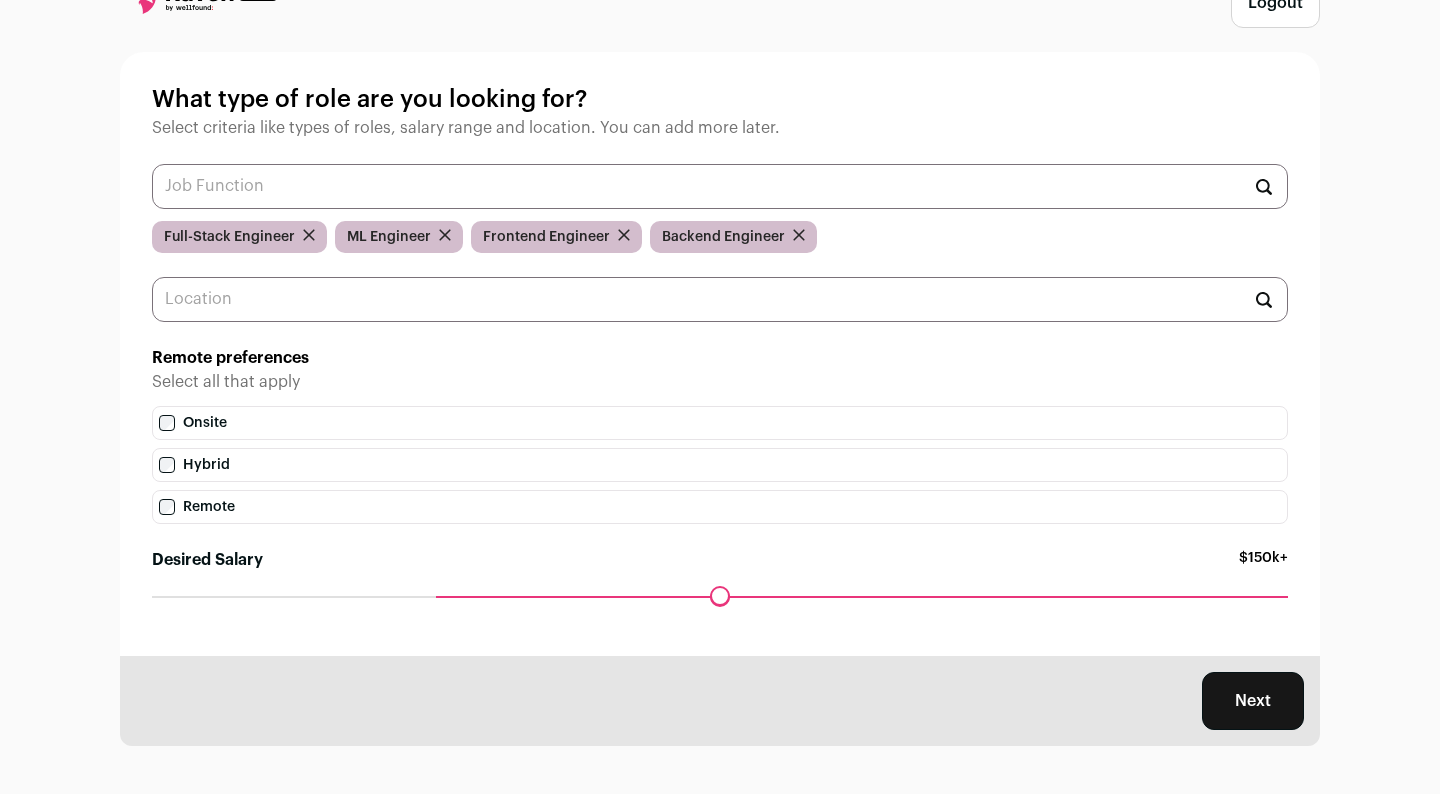 click at bounding box center [720, 299] 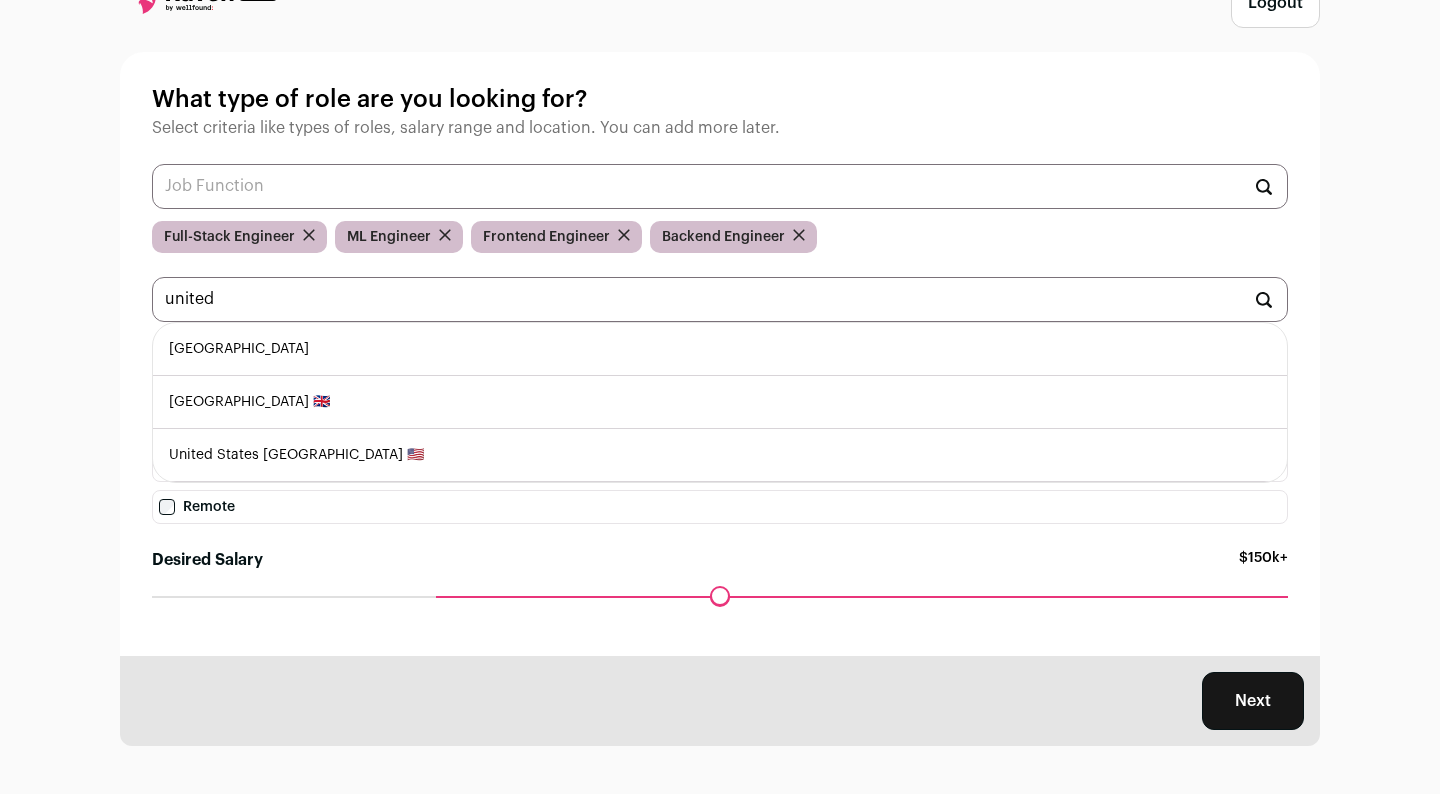 click on "[GEOGRAPHIC_DATA]" at bounding box center [720, 349] 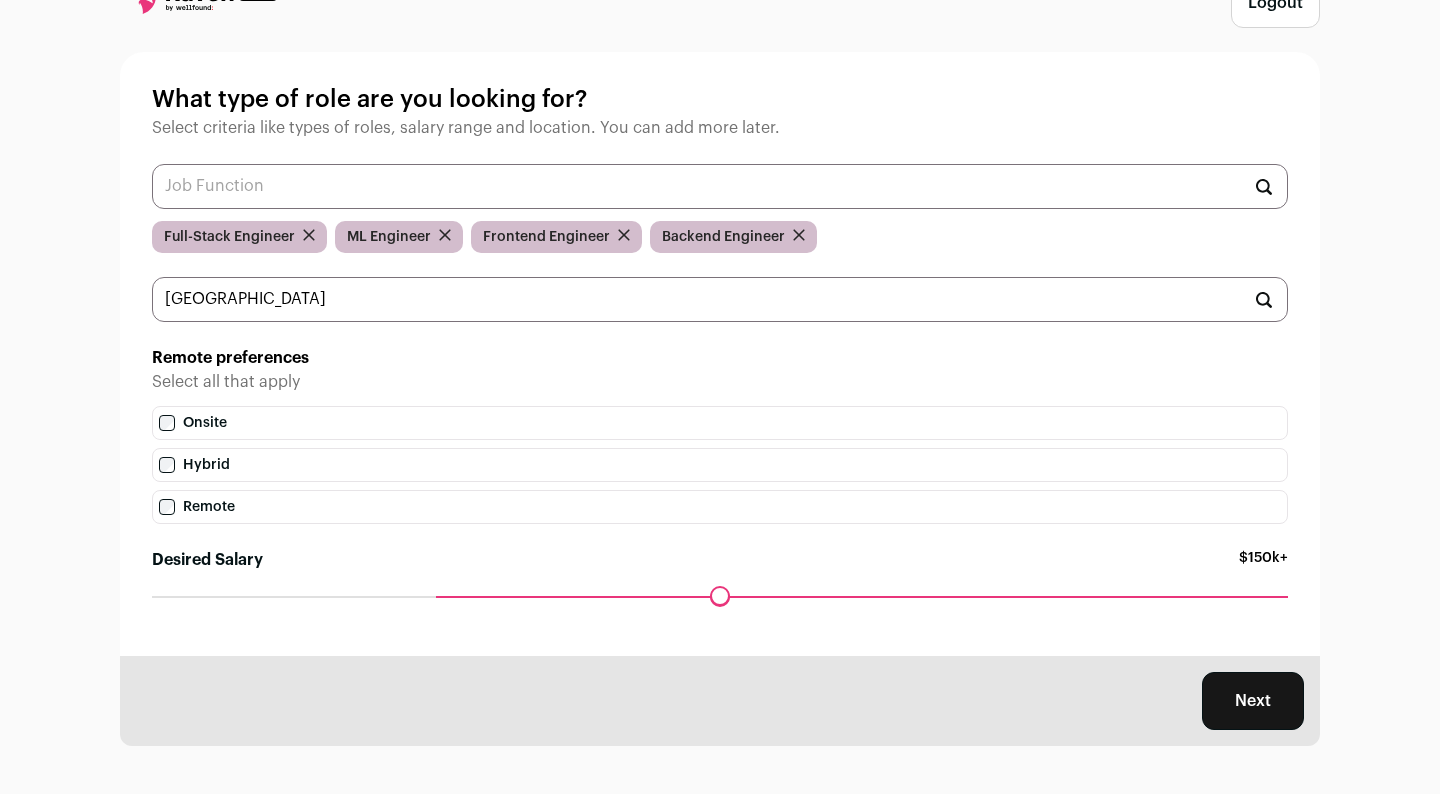 type 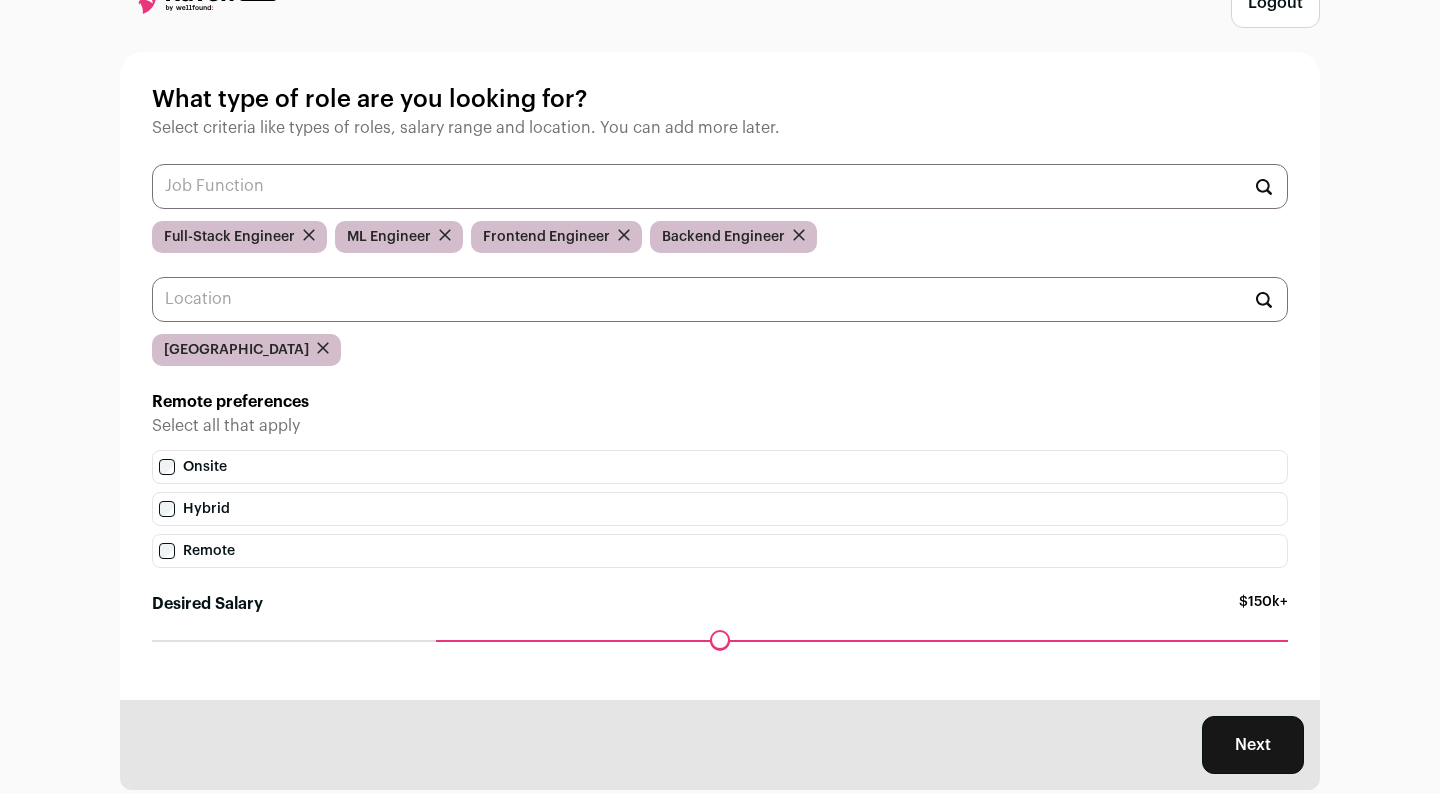 click on "Next" at bounding box center (1253, 745) 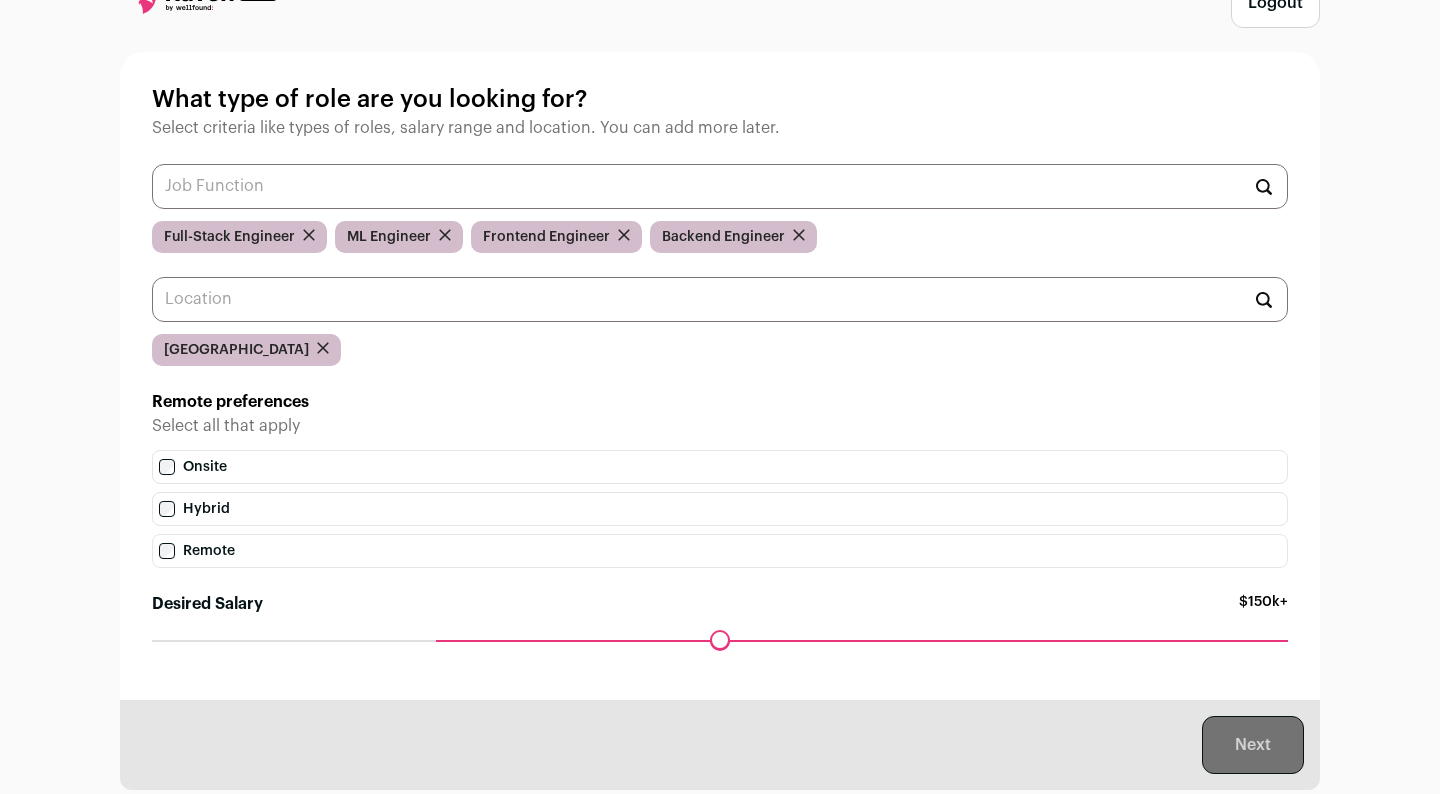scroll, scrollTop: 0, scrollLeft: 0, axis: both 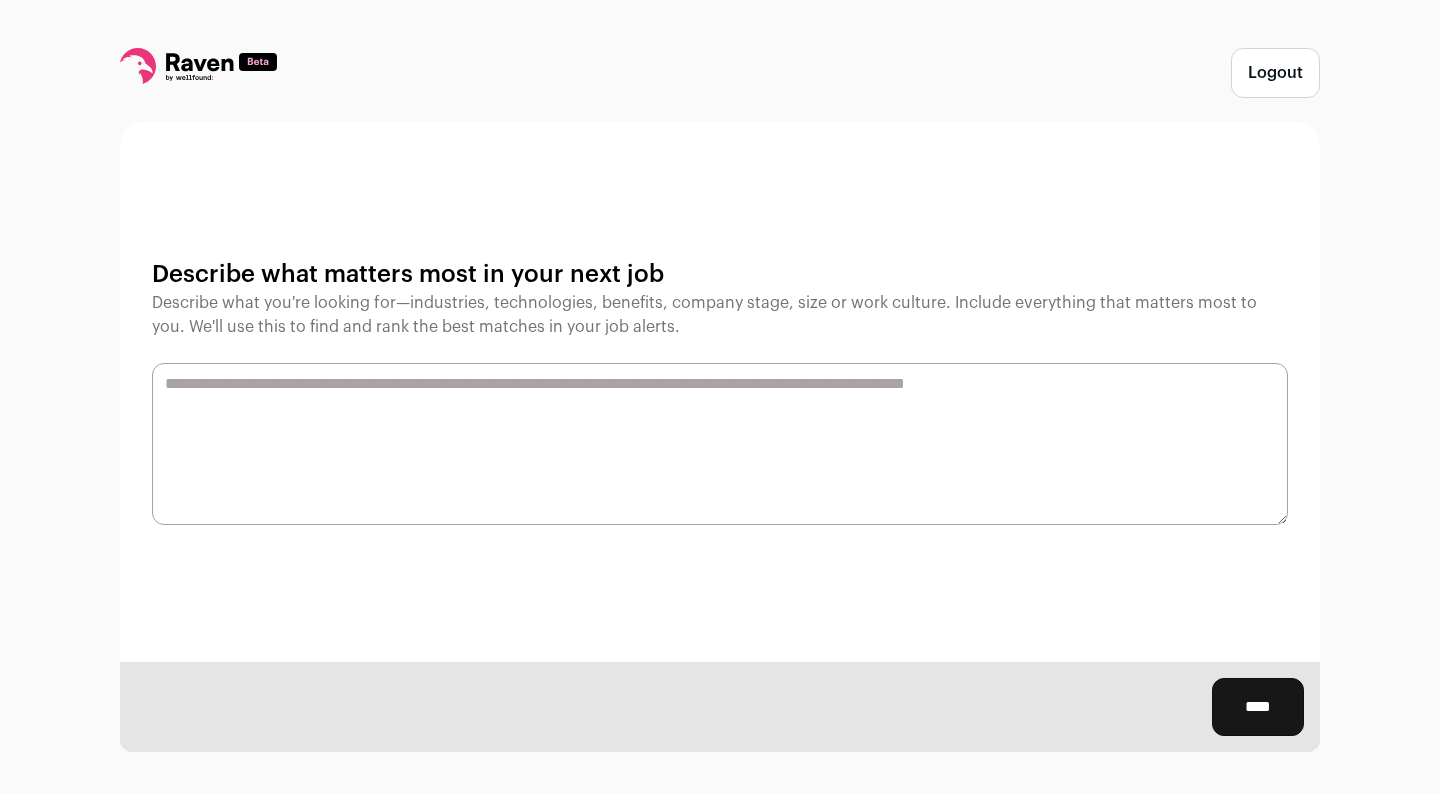 click at bounding box center [720, 444] 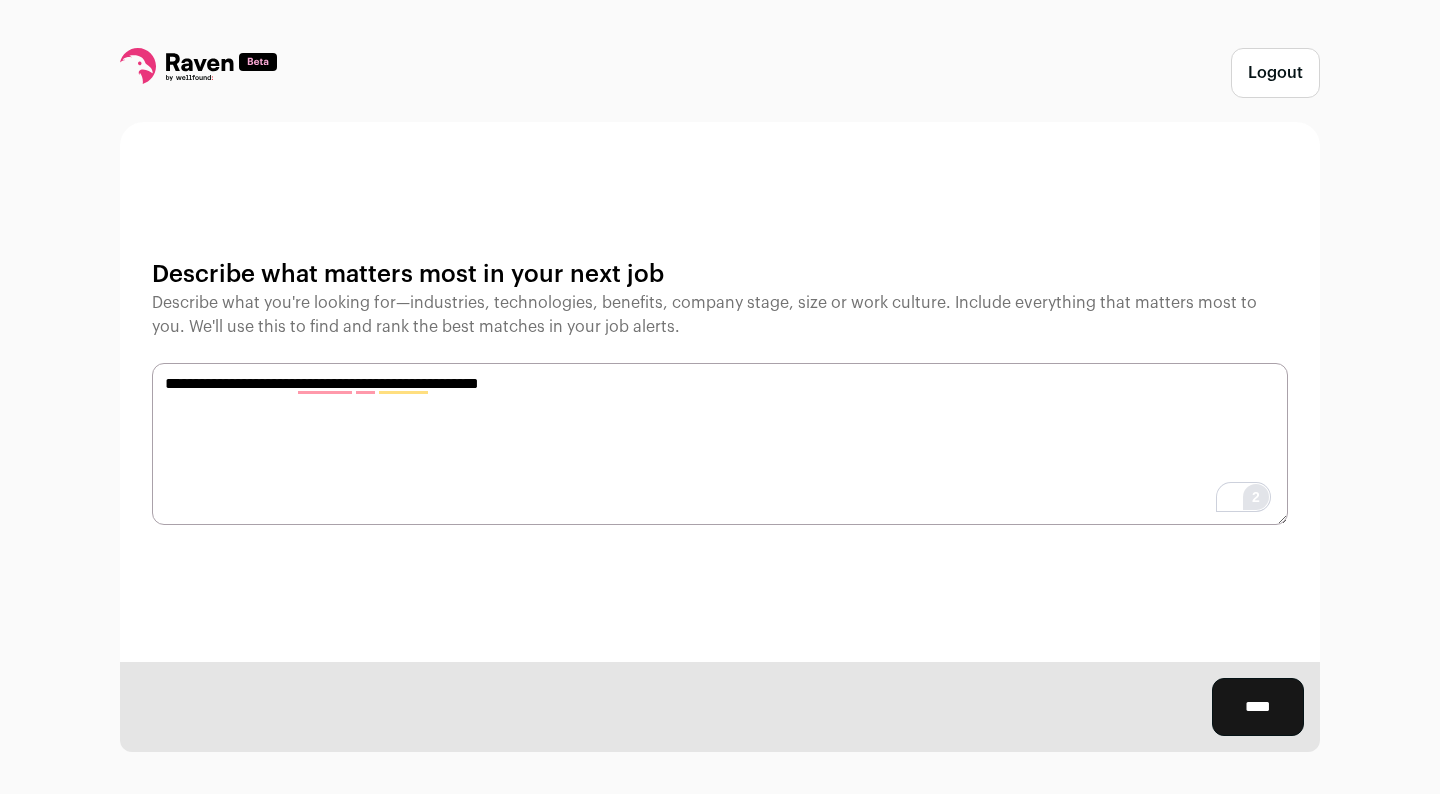 click on "**********" at bounding box center (720, 400) 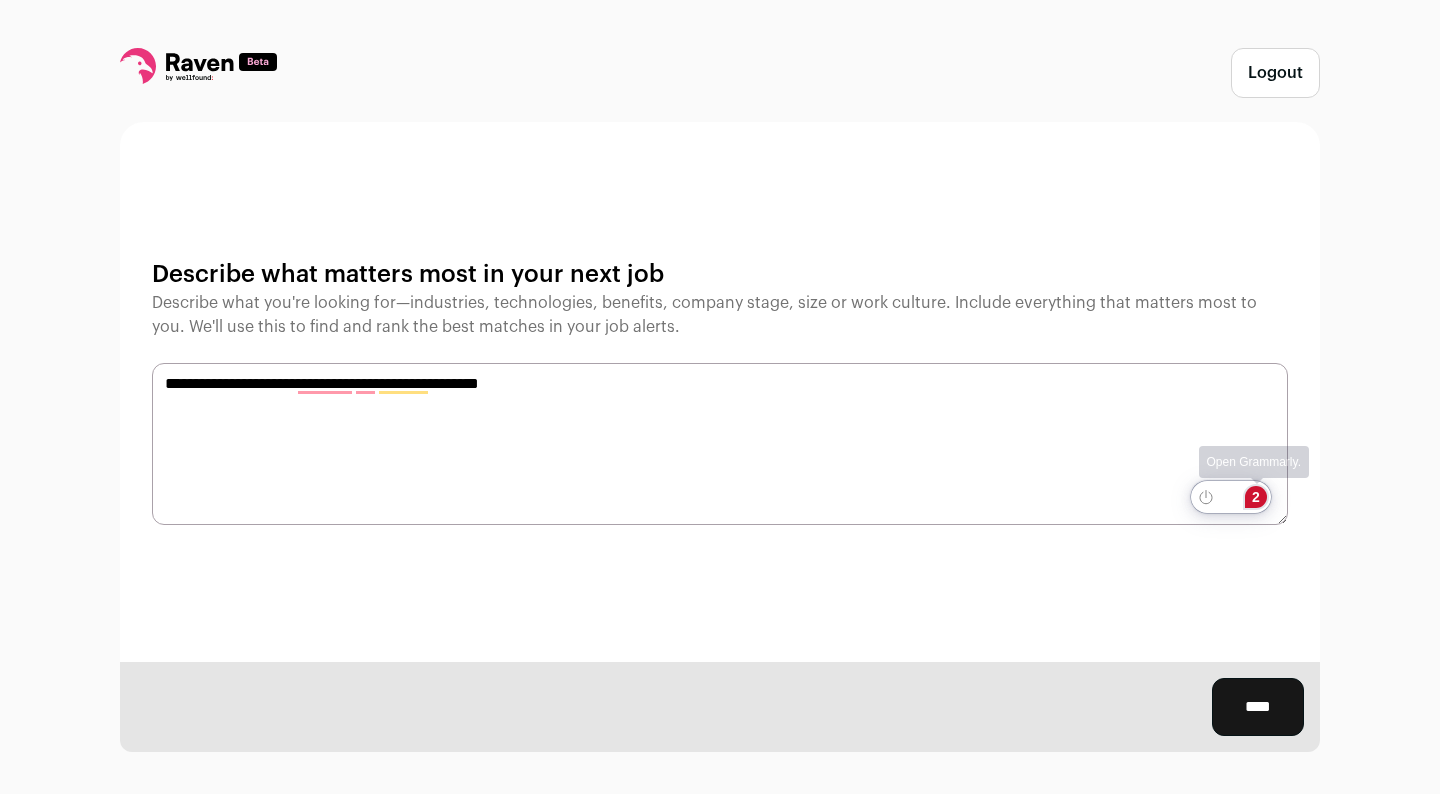 click on "2" 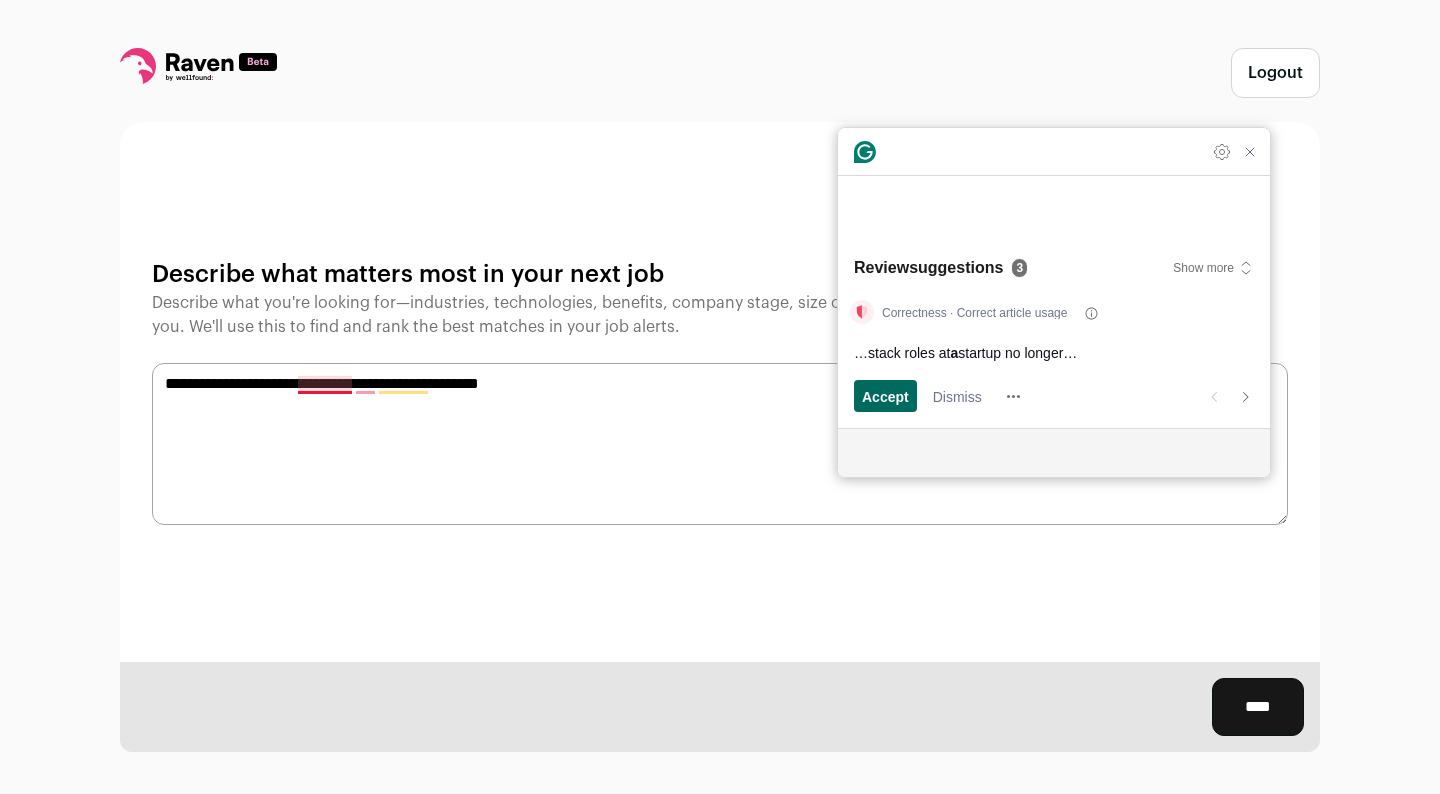 click on "Accept" at bounding box center (885, 396) 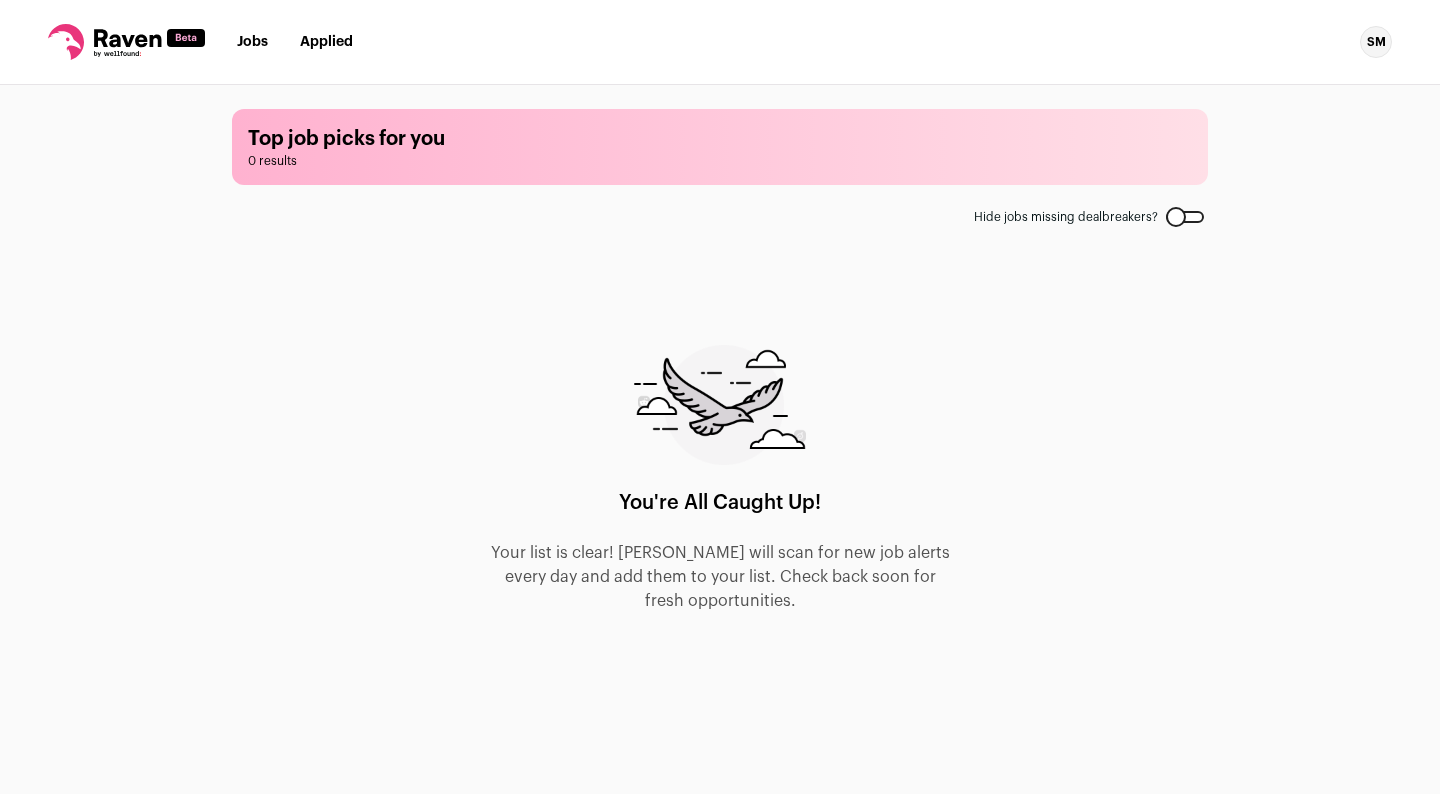 scroll, scrollTop: 0, scrollLeft: 0, axis: both 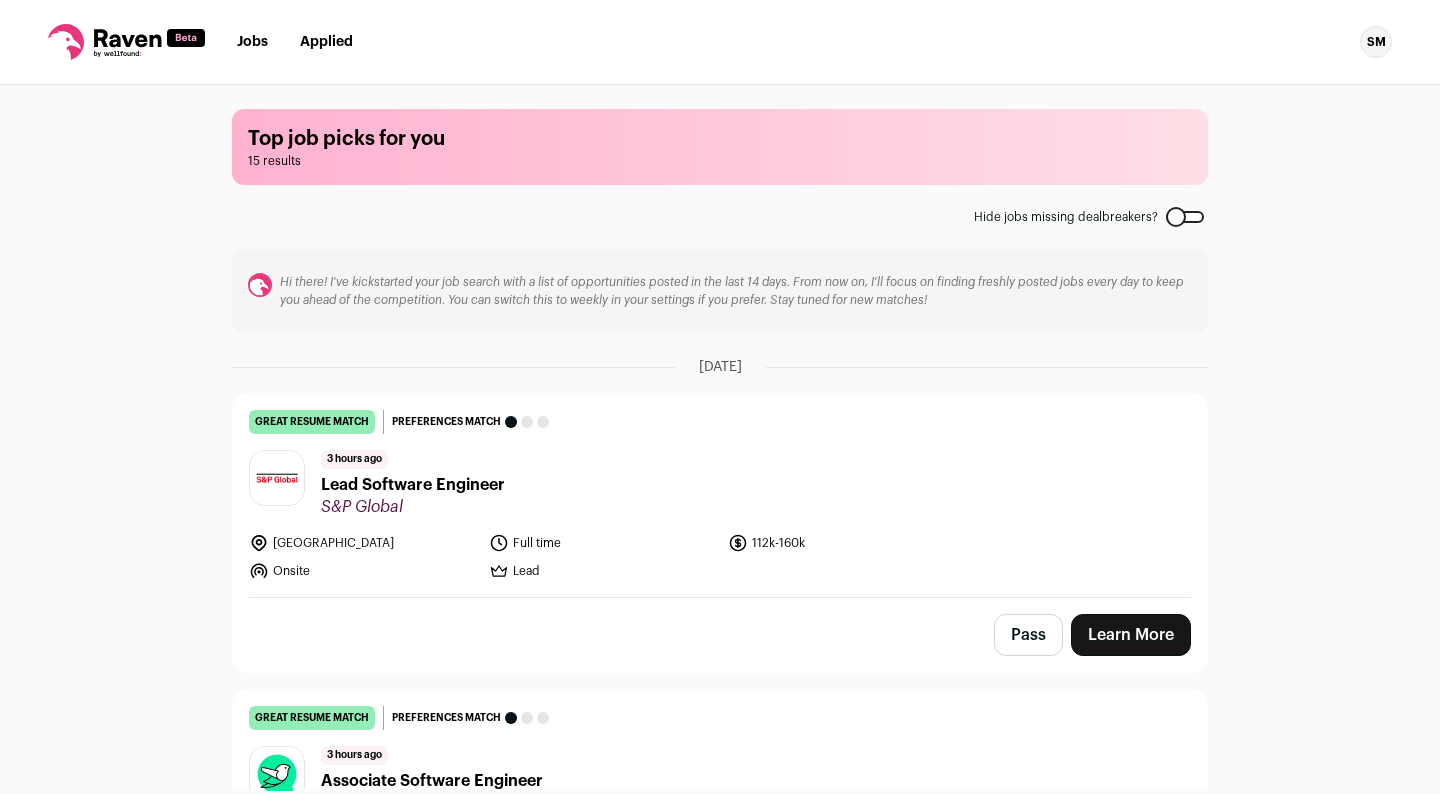 click on "Top job picks for you
15 results
Hide jobs missing dealbreakers?
Hi there! I've kickstarted your job search with a list of opportunities posted in the last 14 days. From now on, I'll focus on finding freshly posted jobs every day to keep you ahead of the competition. You can switch this to weekly in your settings if you prefer. Stay tuned for new matches!
[DATE]
great resume match
You meet the must-have requirements, the nice-to-have requirements, and are a strong fit for the job responsibilities. You may still want some resume edits to stand out, but your resume is a strong match as-is." at bounding box center [720, 438] 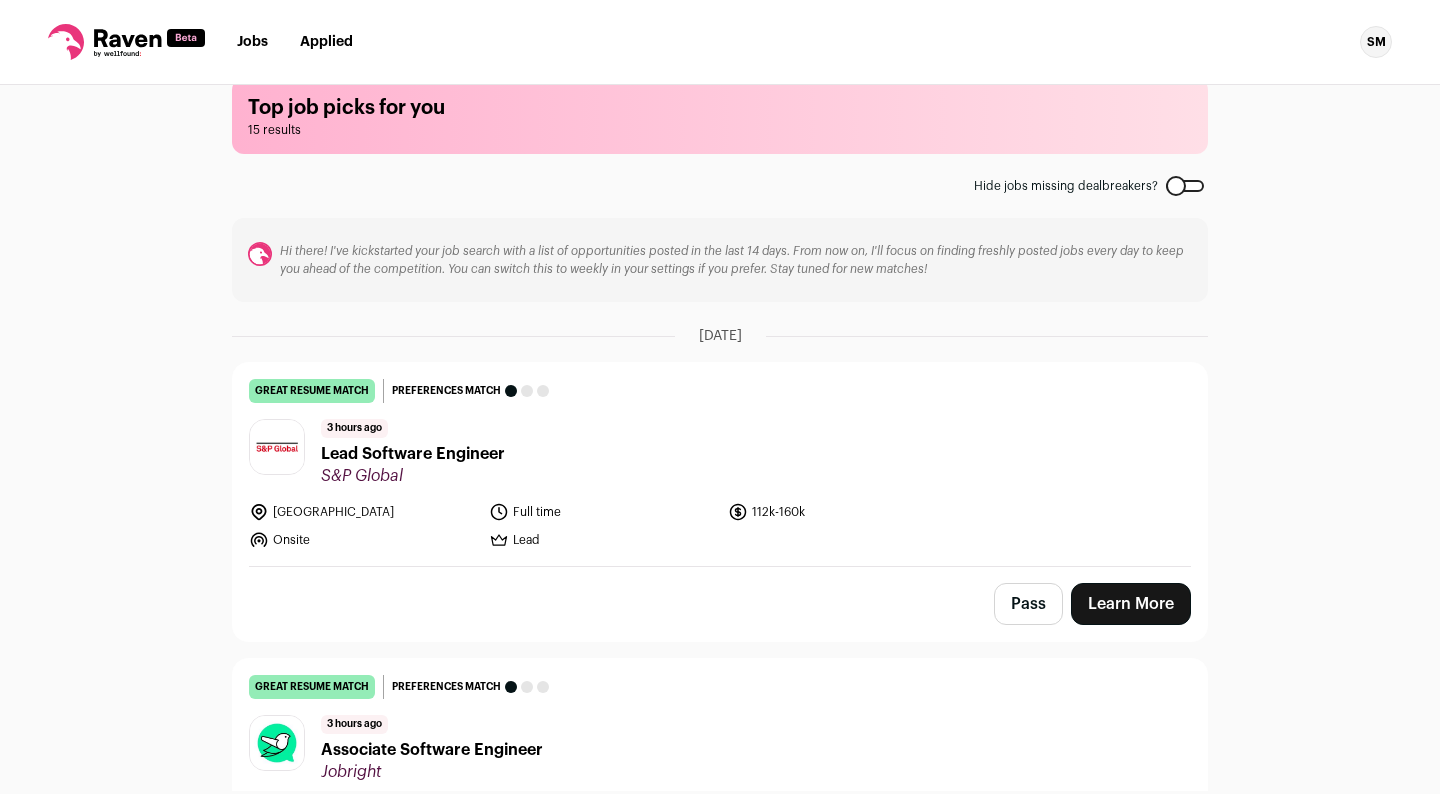 scroll, scrollTop: 0, scrollLeft: 0, axis: both 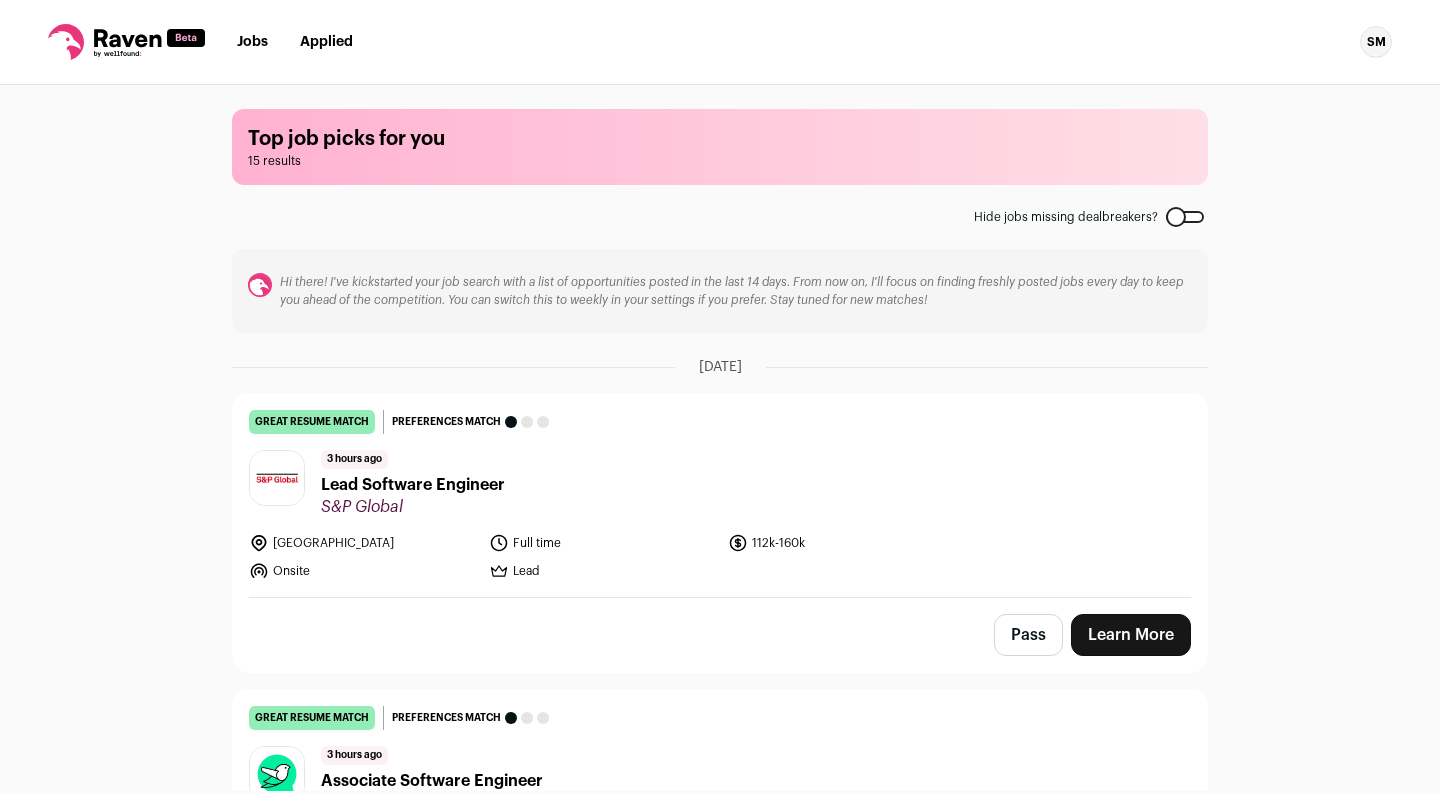 click at bounding box center [1185, 217] 